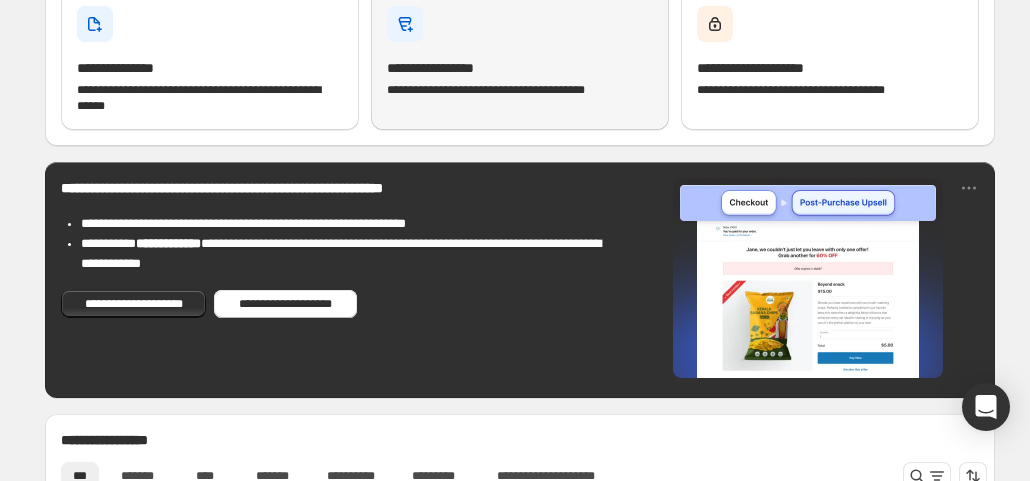 scroll, scrollTop: 500, scrollLeft: 0, axis: vertical 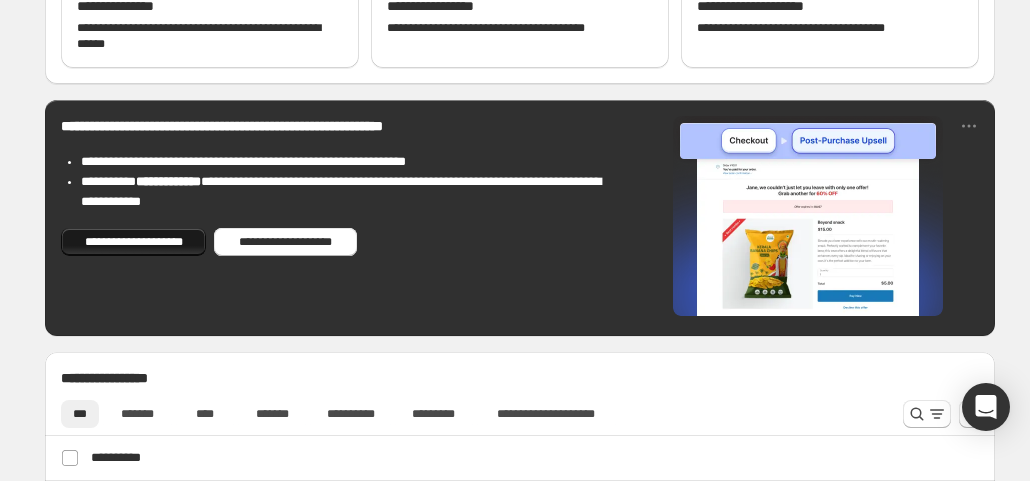 click on "**********" at bounding box center (133, 242) 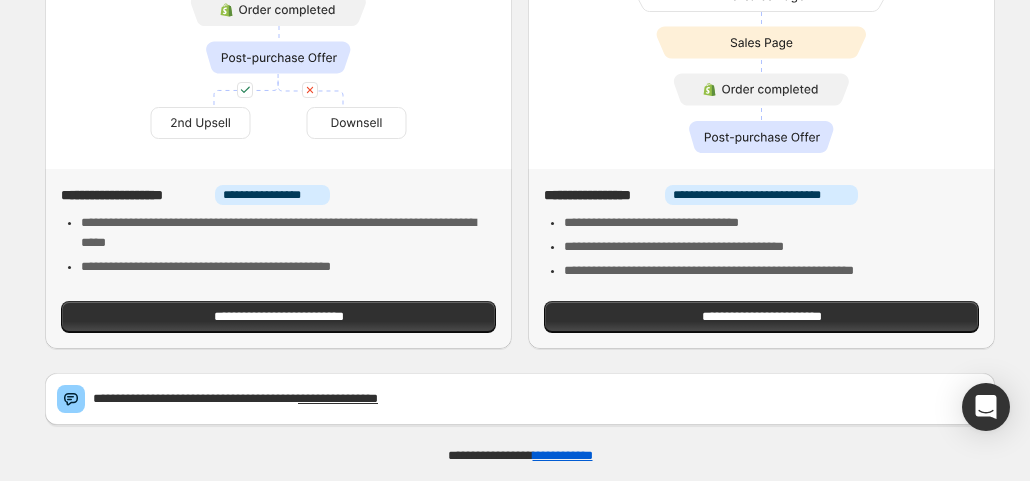scroll, scrollTop: 116, scrollLeft: 0, axis: vertical 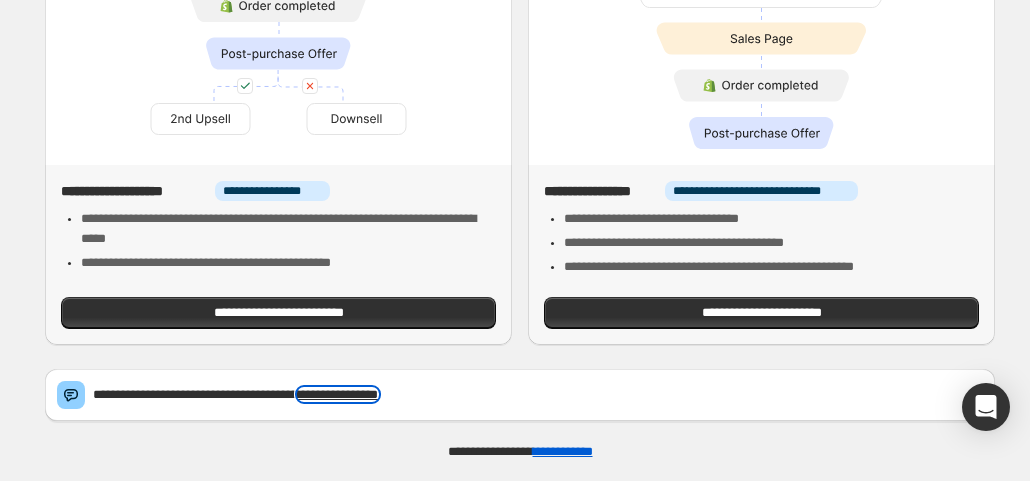 click on "**********" at bounding box center (338, 394) 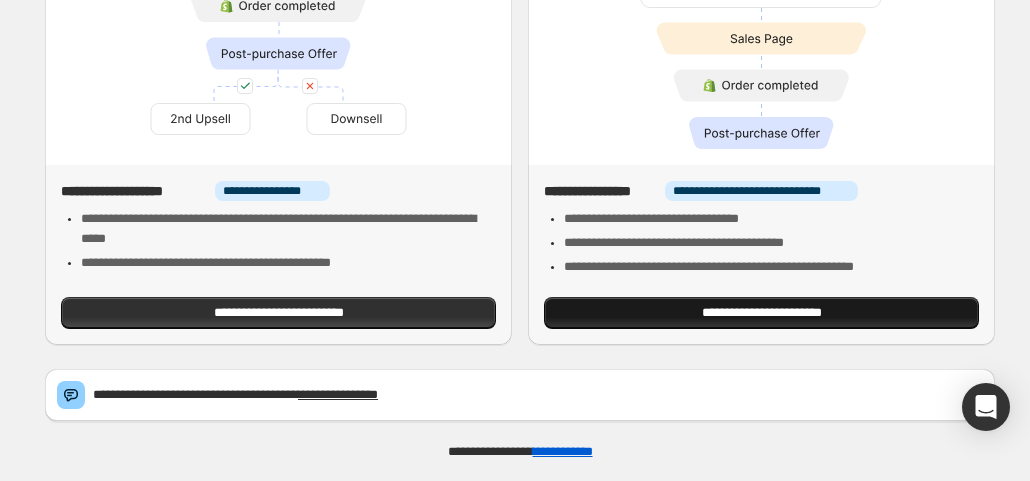 click on "**********" at bounding box center (761, 313) 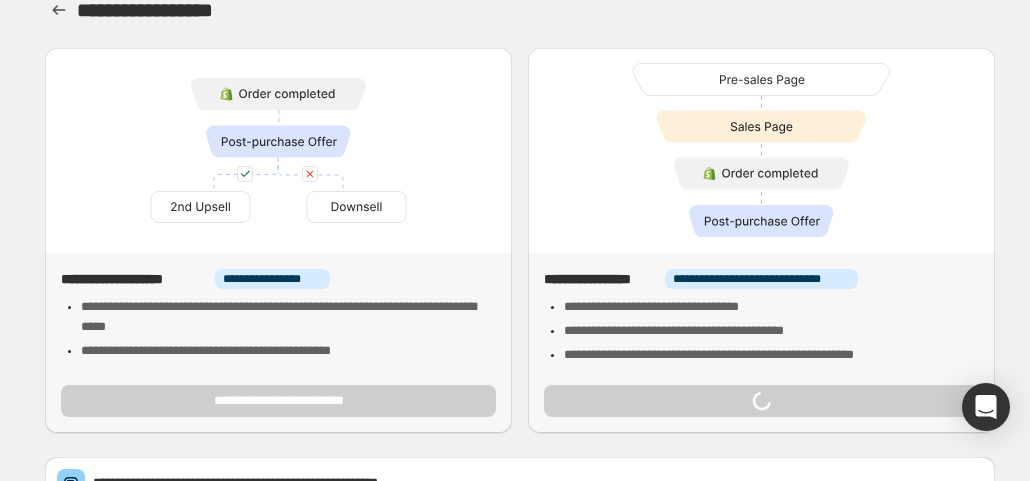 scroll, scrollTop: 0, scrollLeft: 0, axis: both 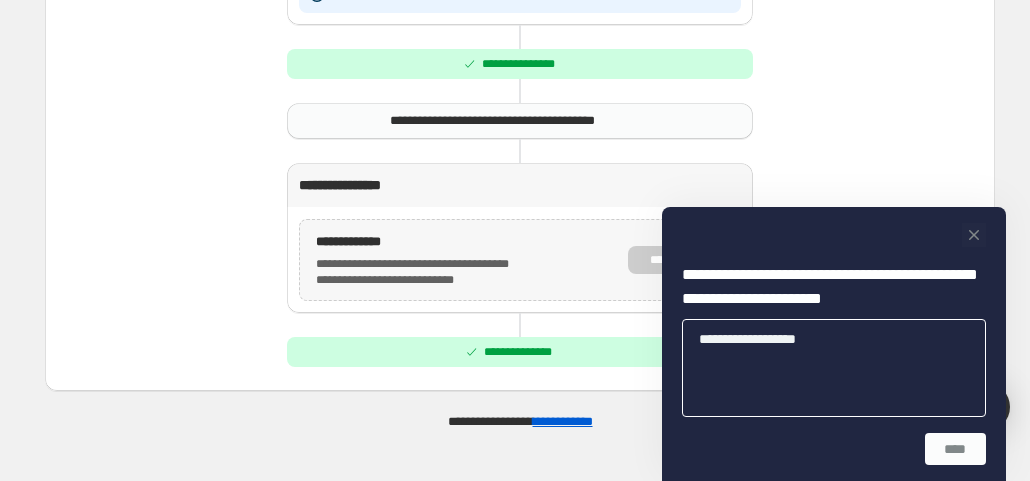 click 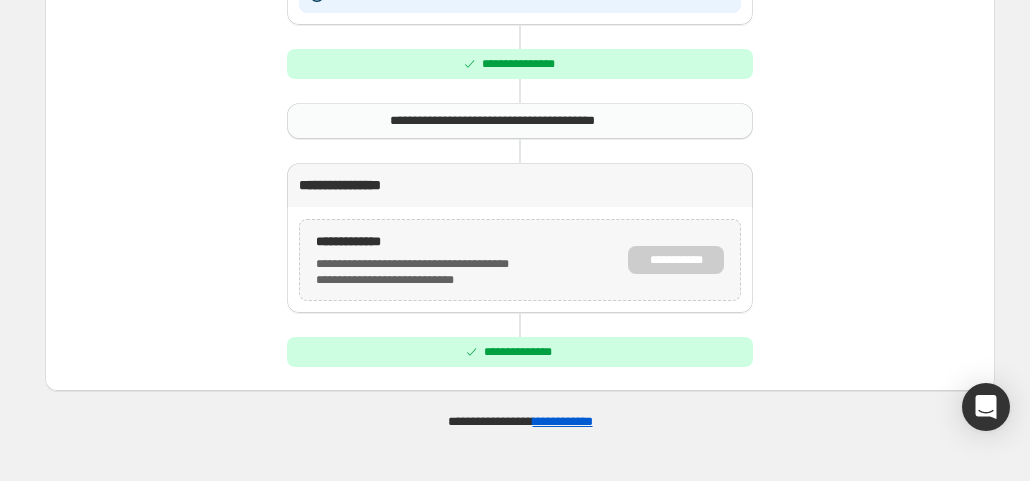click on "**********" at bounding box center [520, 352] 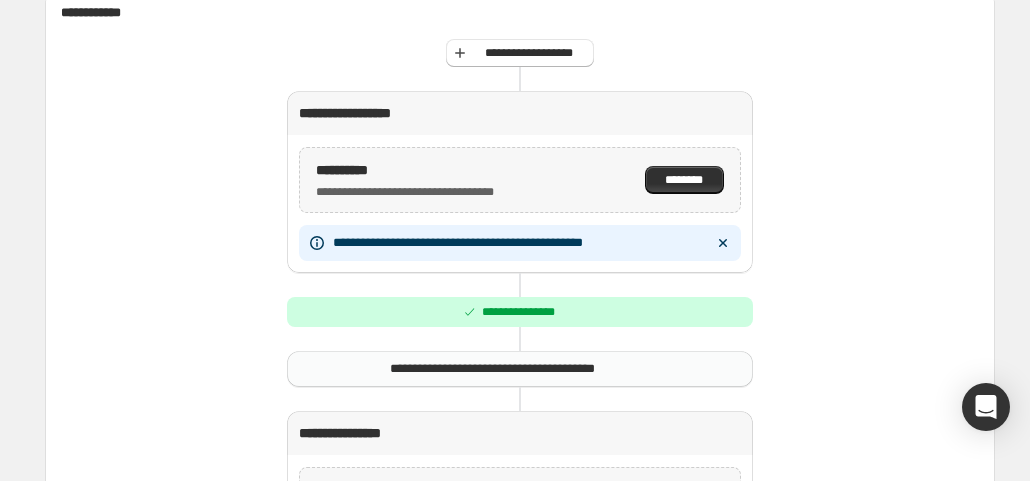 scroll, scrollTop: 200, scrollLeft: 0, axis: vertical 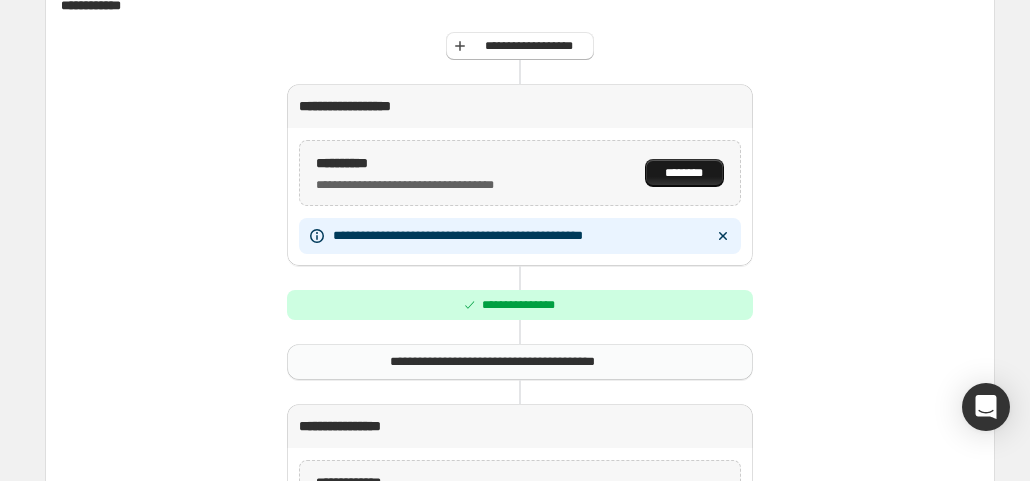click on "********" at bounding box center [684, 173] 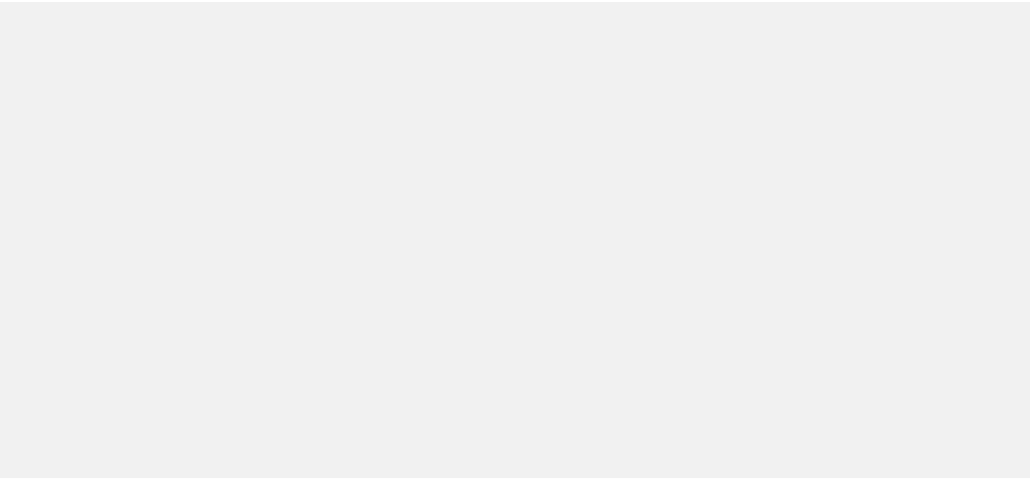 scroll, scrollTop: 0, scrollLeft: 0, axis: both 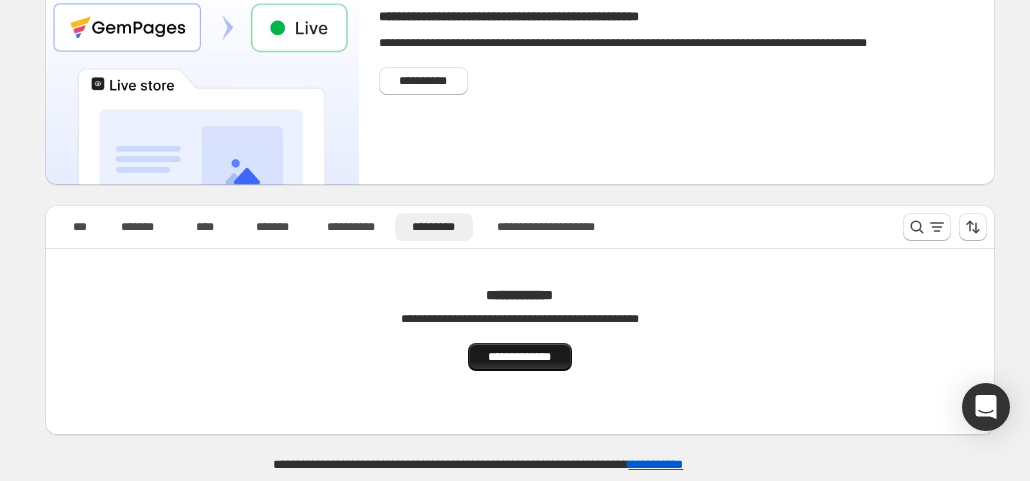 click on "**********" at bounding box center [520, 357] 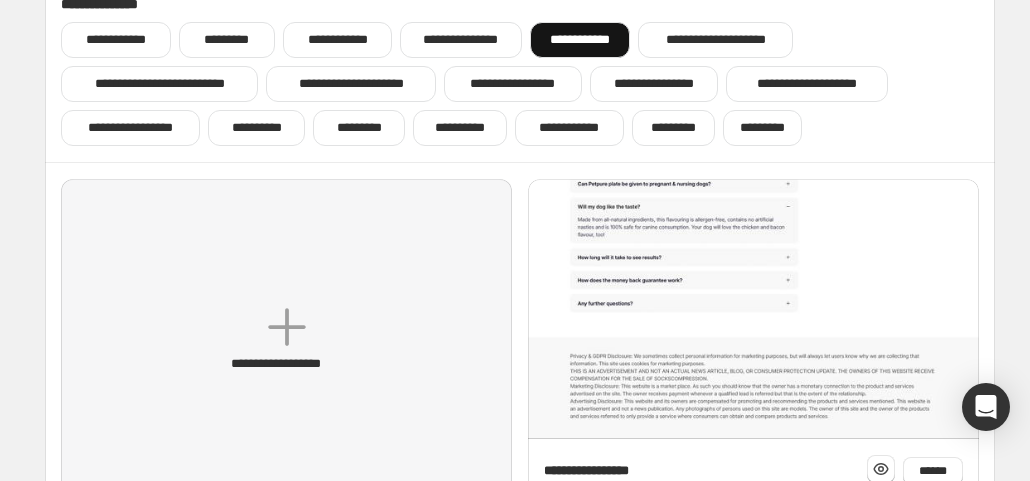 scroll, scrollTop: 200, scrollLeft: 0, axis: vertical 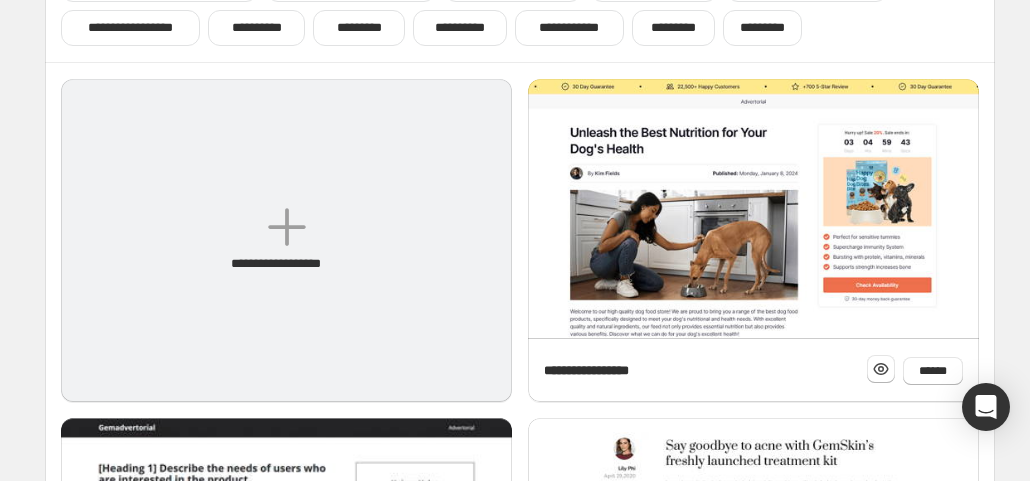 click on "**********" at bounding box center [286, 240] 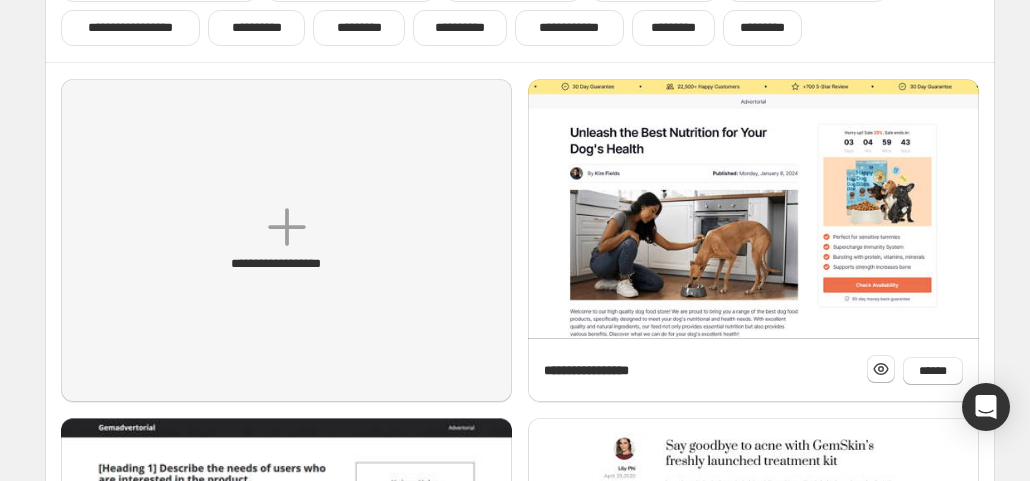 scroll, scrollTop: 100, scrollLeft: 0, axis: vertical 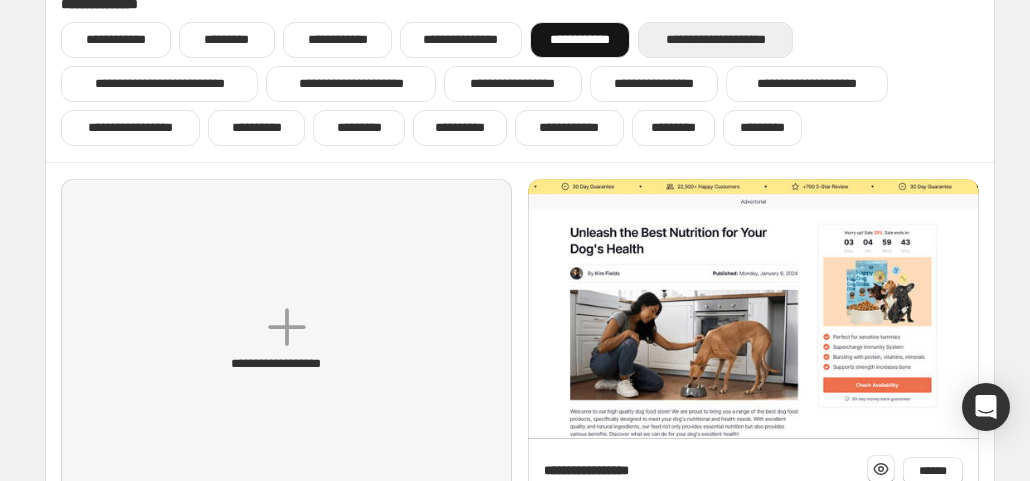 click on "**********" at bounding box center [715, 40] 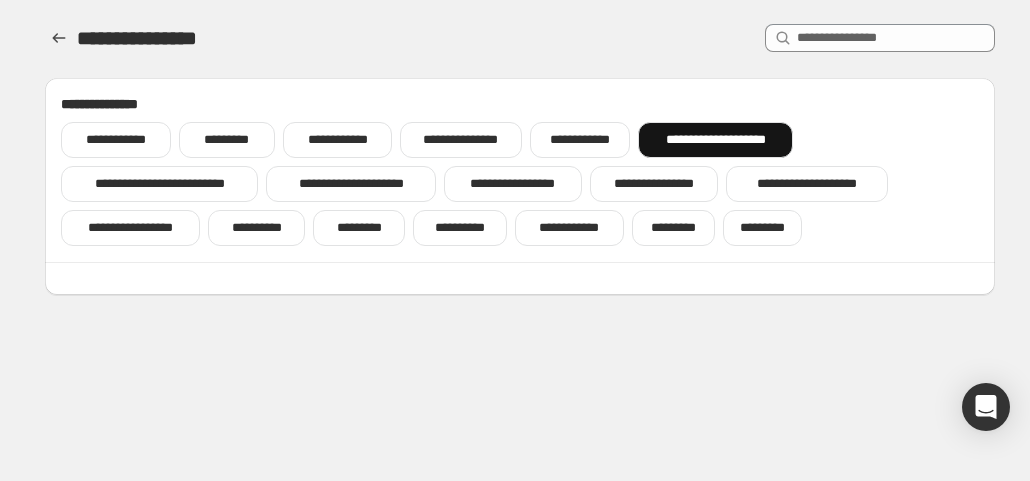 scroll, scrollTop: 0, scrollLeft: 0, axis: both 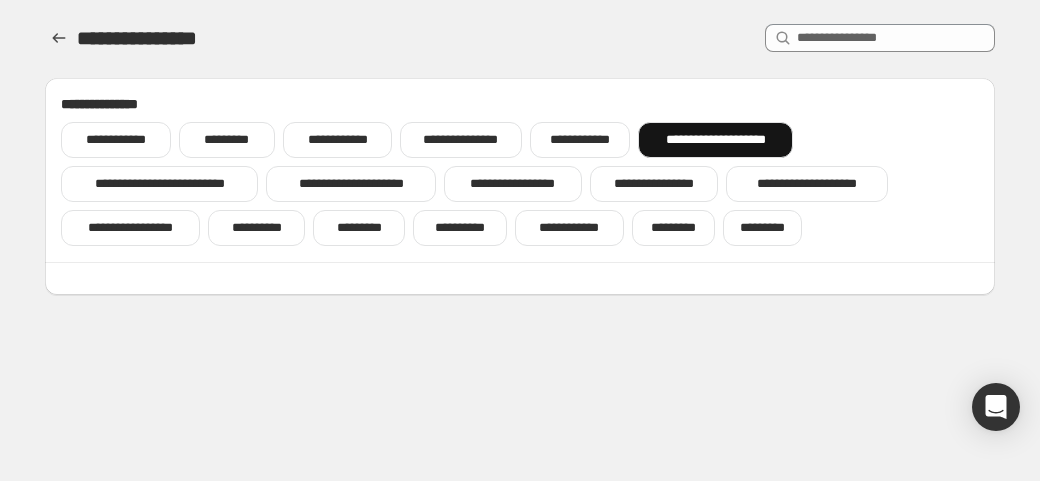 click on "**********" at bounding box center (715, 140) 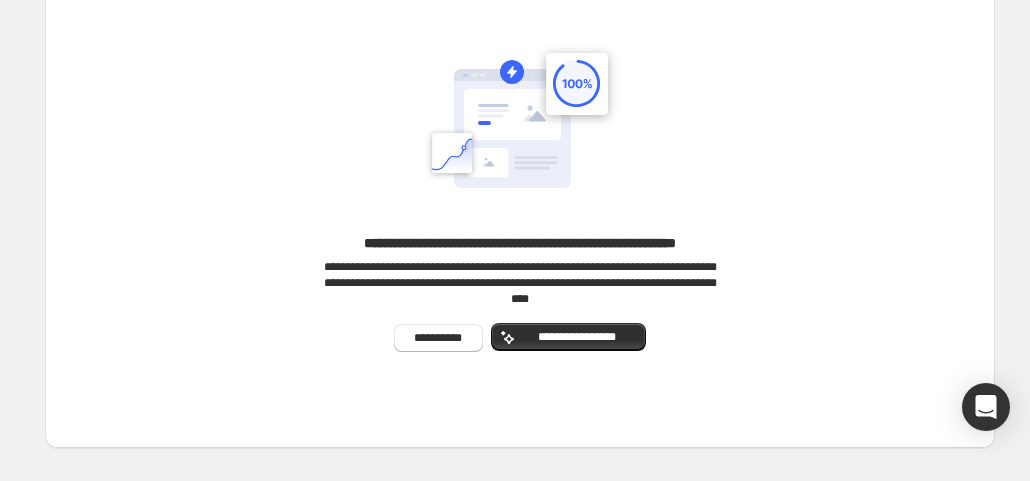 scroll, scrollTop: 357, scrollLeft: 0, axis: vertical 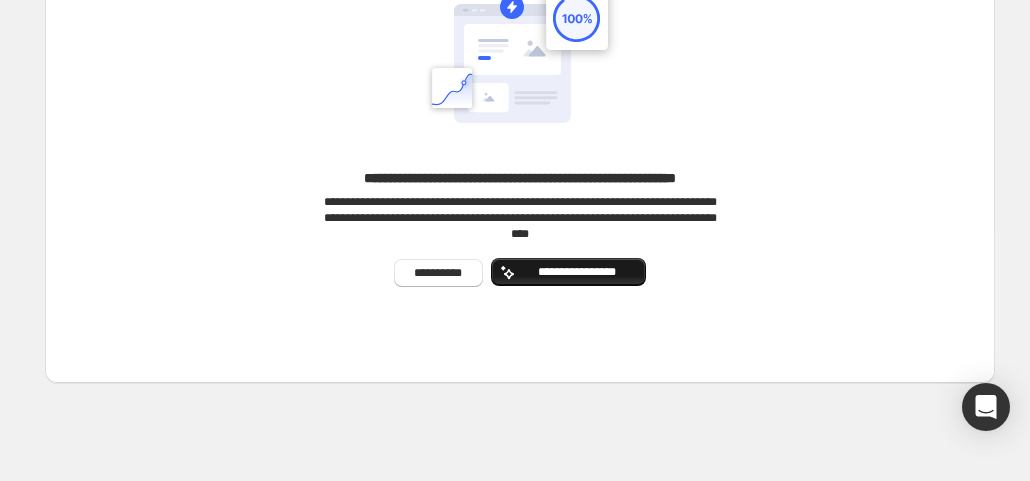click on "**********" at bounding box center (576, 272) 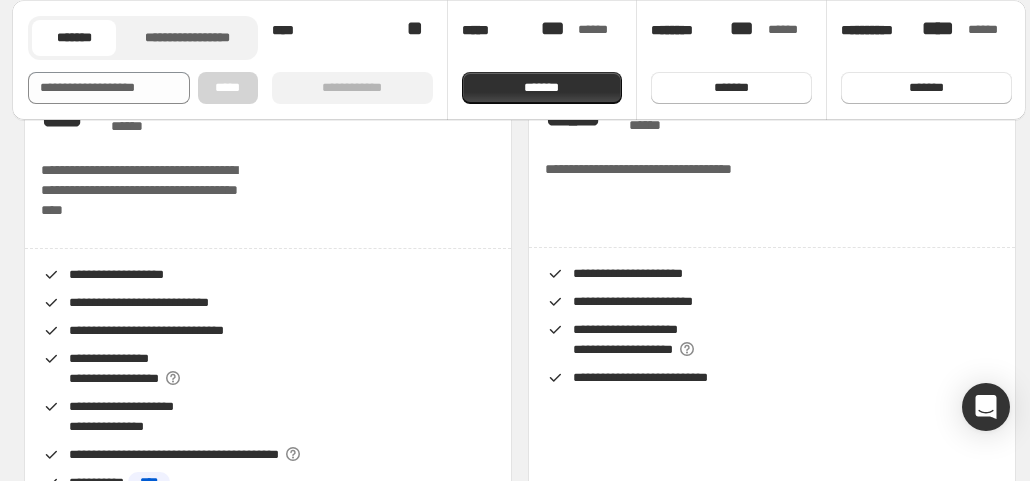 scroll, scrollTop: 700, scrollLeft: 0, axis: vertical 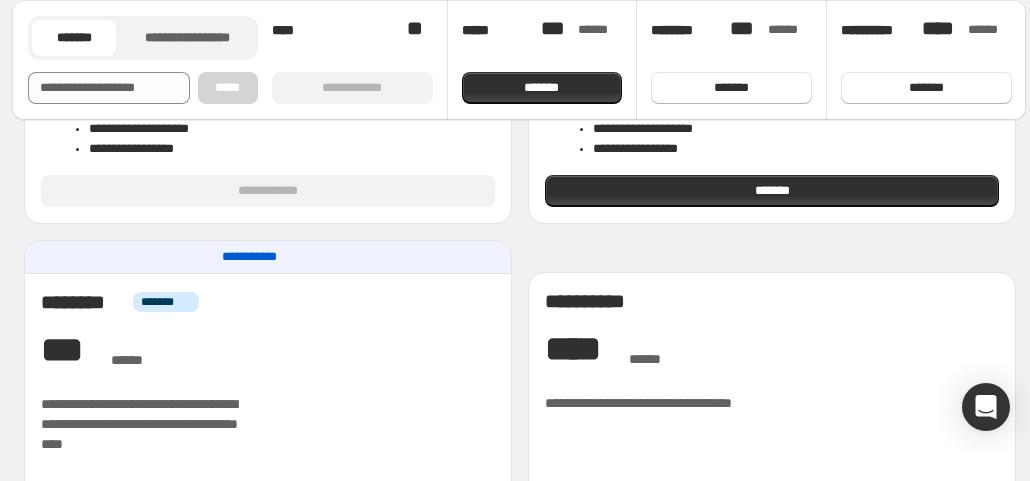 click on "**********" at bounding box center [268, 191] 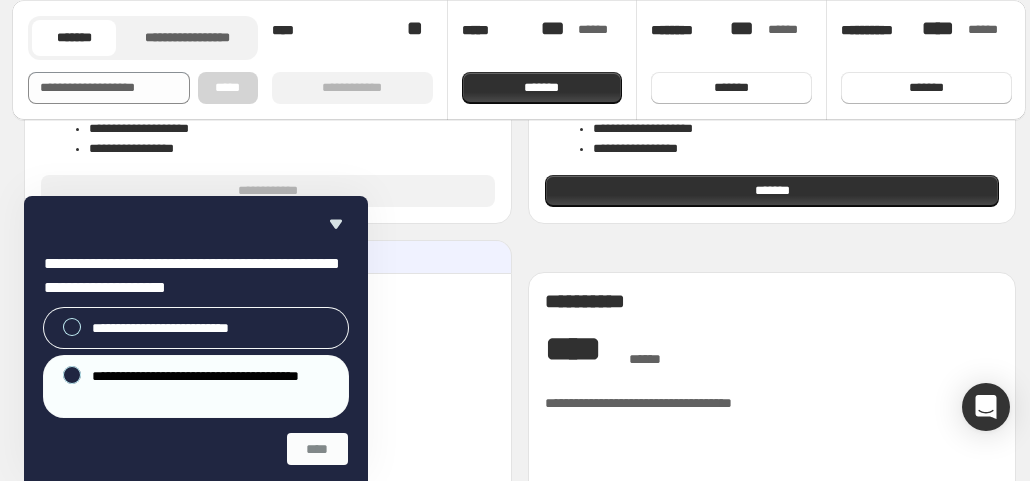 click on "**********" at bounding box center [196, 358] 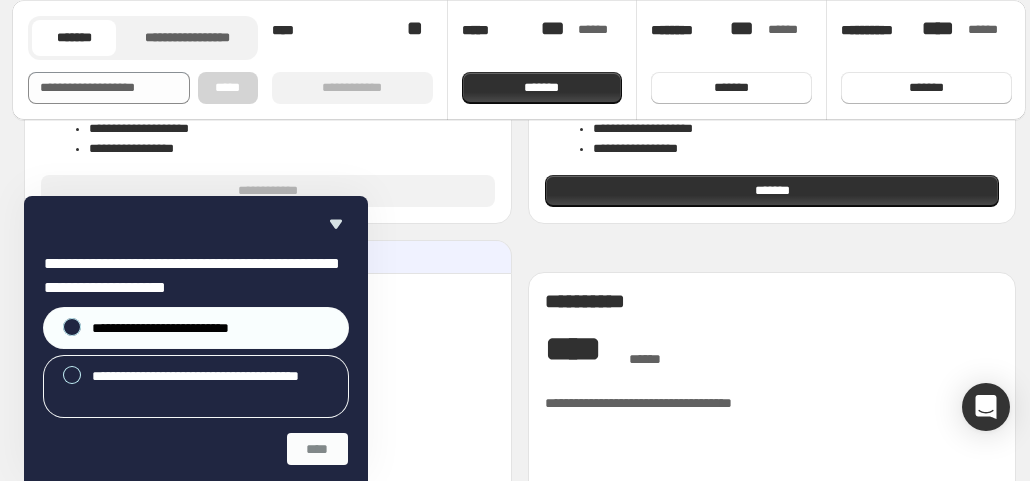click on "**********" at bounding box center (179, 328) 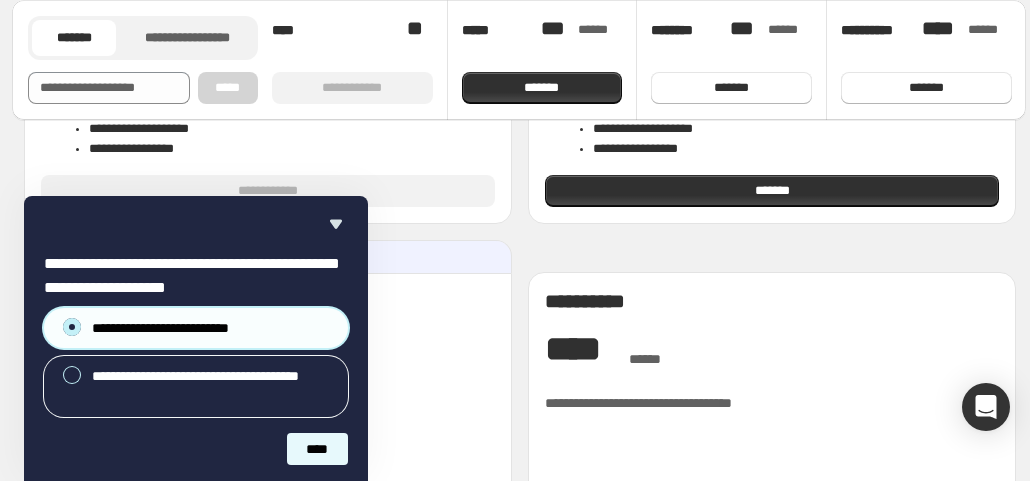 click on "****" at bounding box center [317, 449] 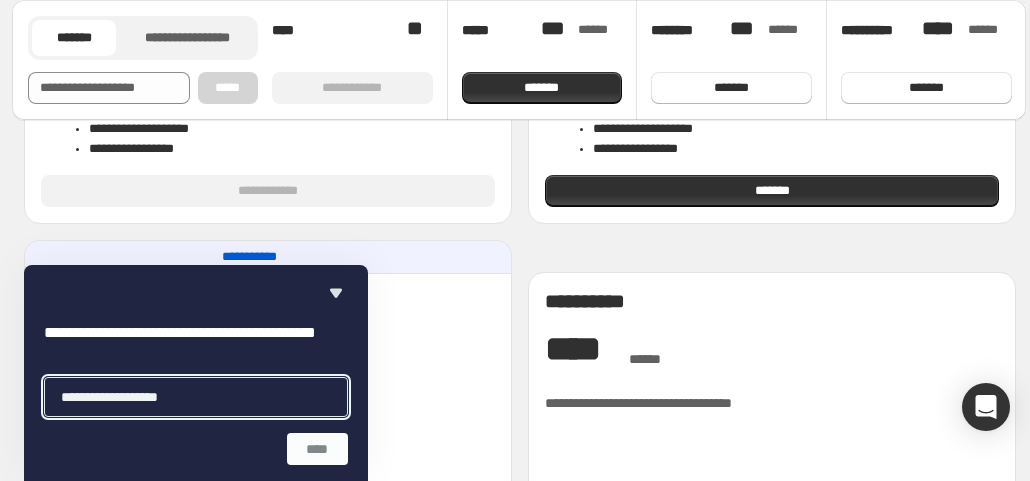 click at bounding box center [196, 397] 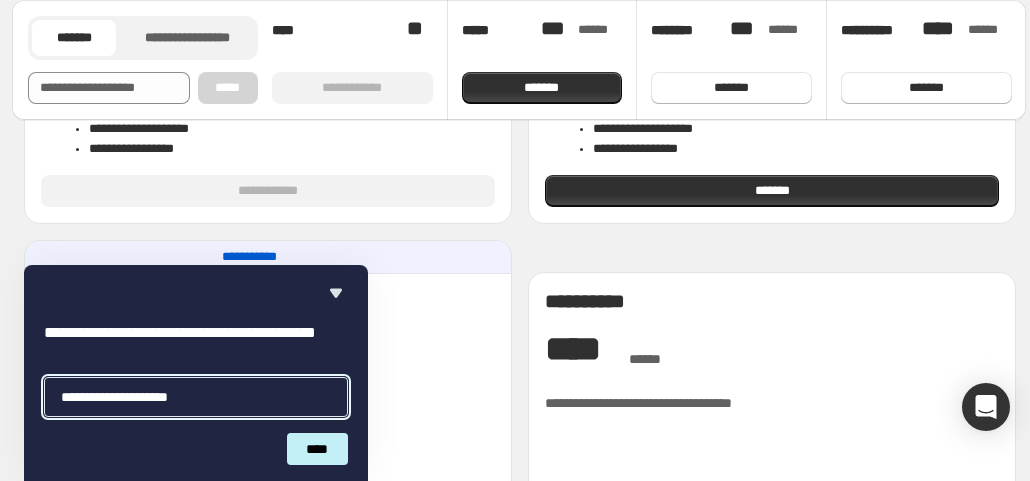 drag, startPoint x: 163, startPoint y: 404, endPoint x: 174, endPoint y: 408, distance: 11.7046995 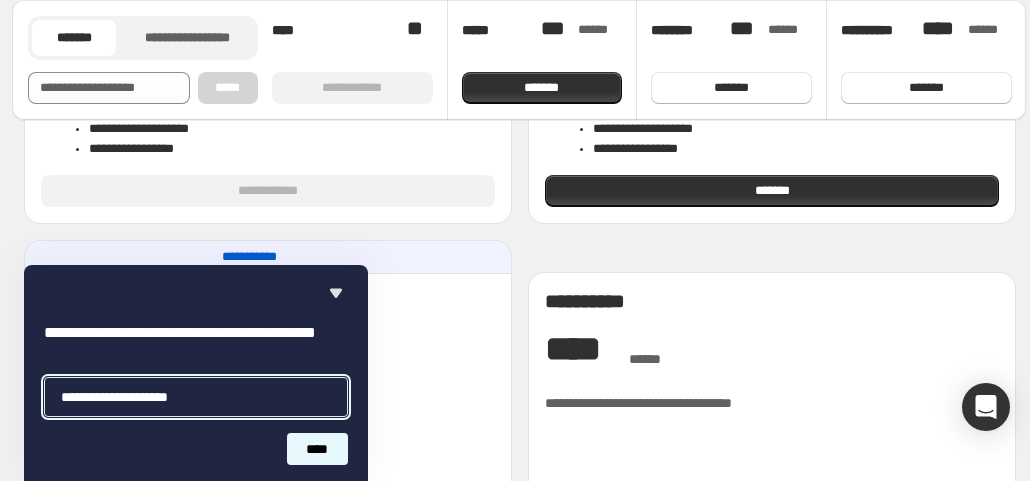 type on "**********" 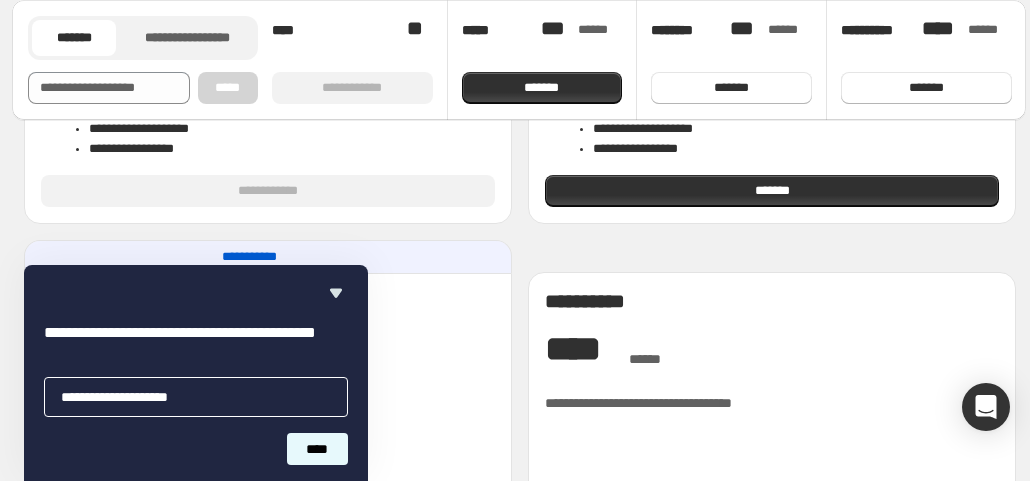 drag, startPoint x: 328, startPoint y: 455, endPoint x: 316, endPoint y: 447, distance: 14.422205 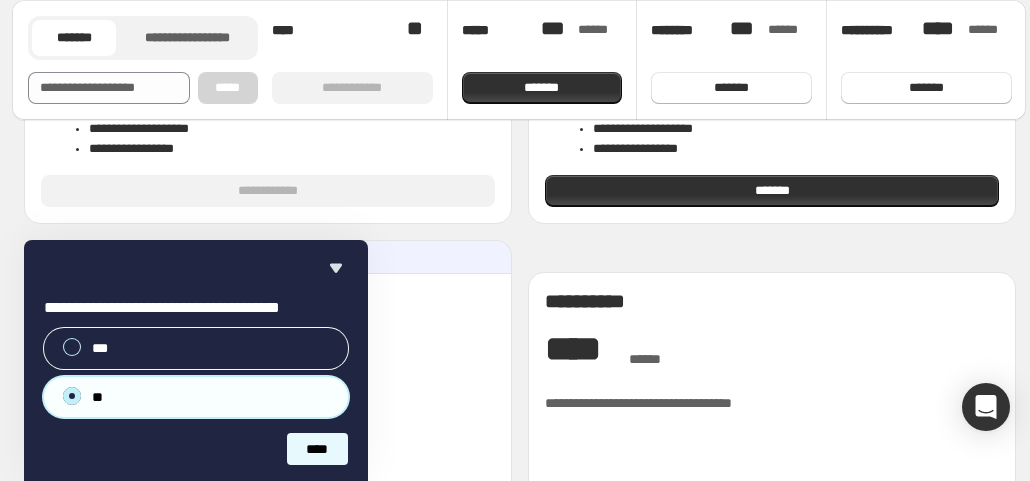 click on "****" at bounding box center (317, 449) 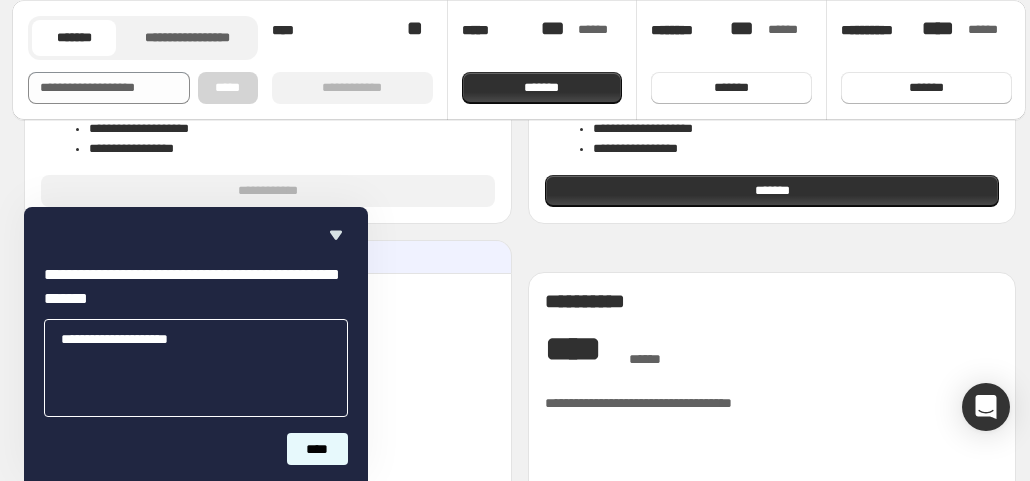 type on "**********" 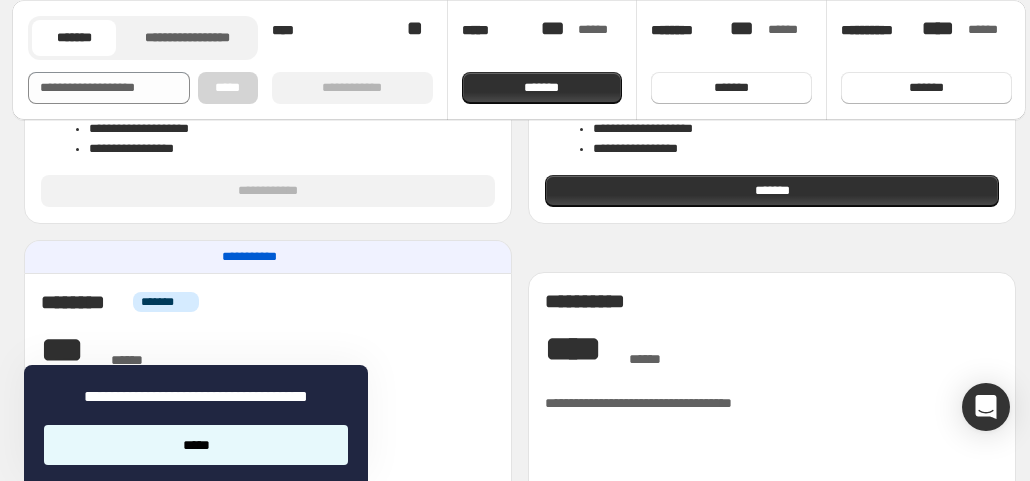 click on "*****" at bounding box center [196, 445] 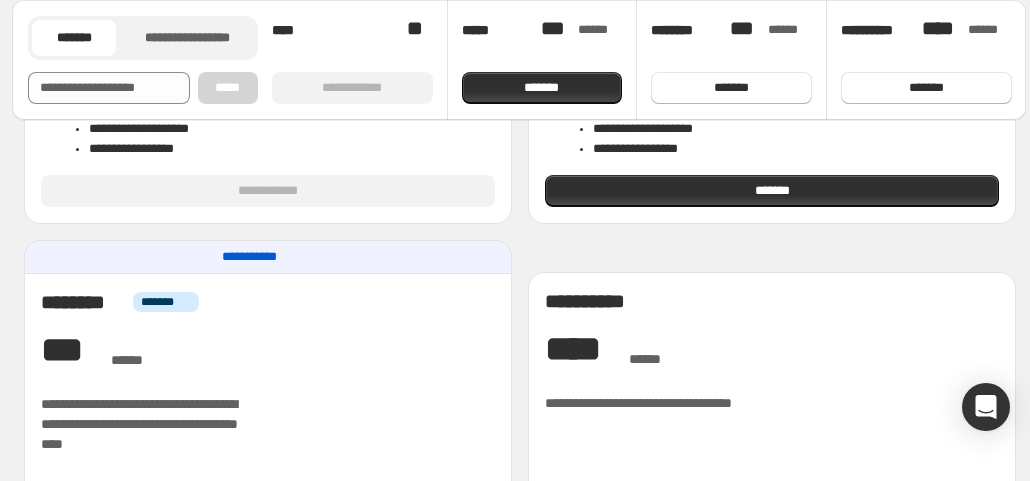 click on "**********" at bounding box center (528, 1118) 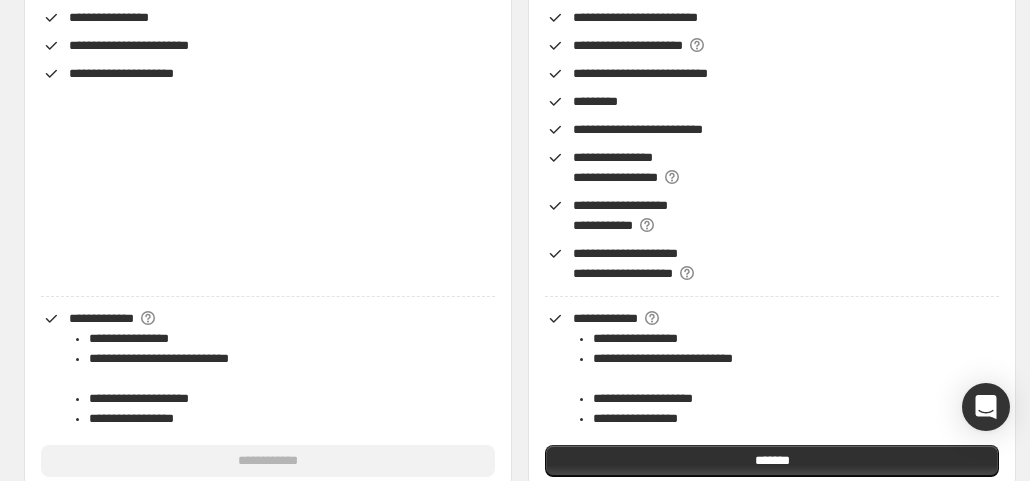 scroll, scrollTop: 0, scrollLeft: 0, axis: both 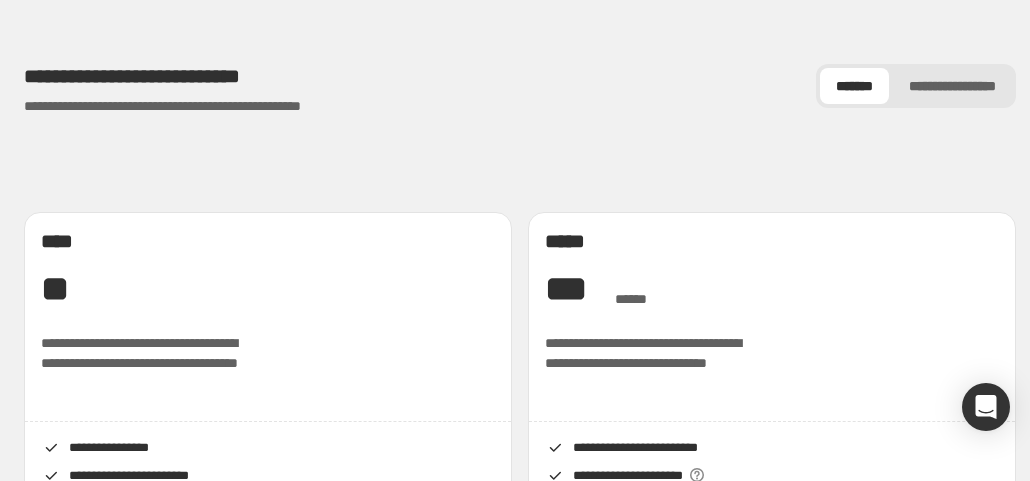 click on "*******" at bounding box center [854, 86] 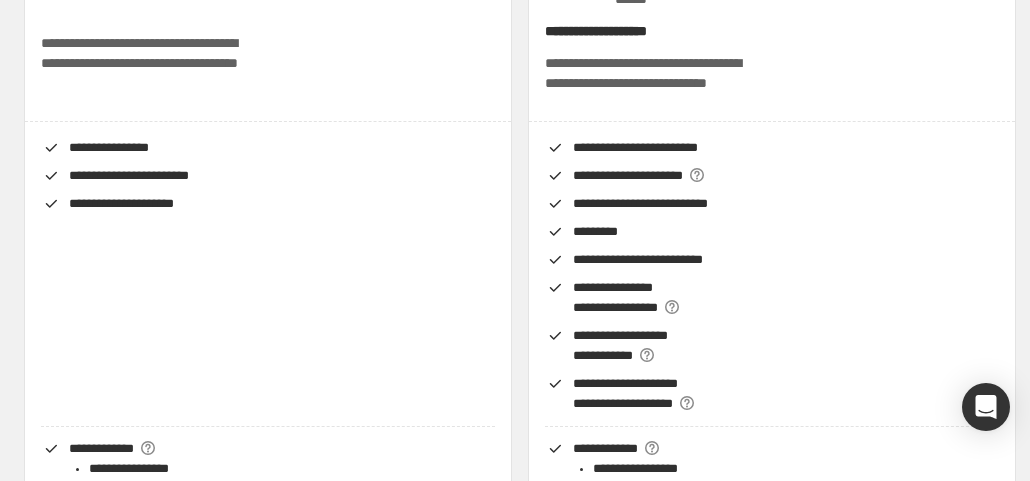scroll, scrollTop: 0, scrollLeft: 0, axis: both 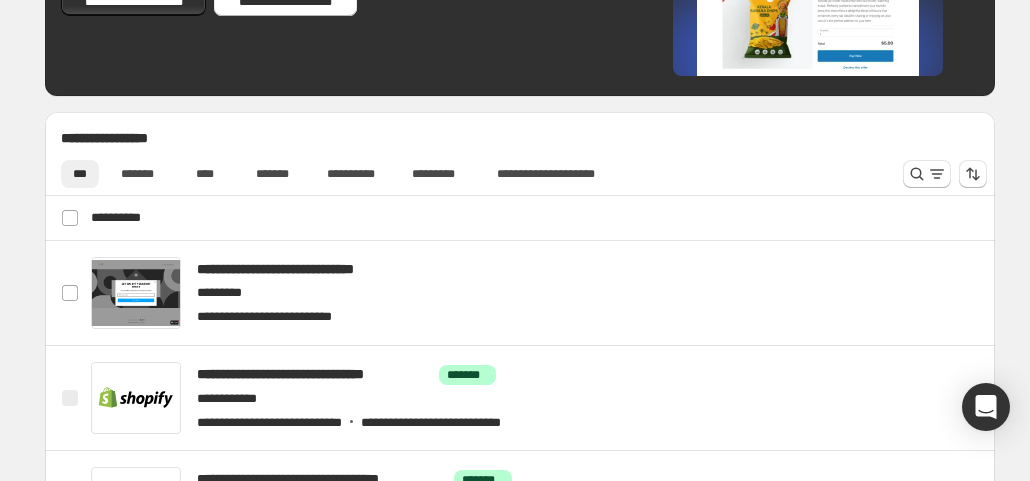 click on "**********" at bounding box center [522, 218] 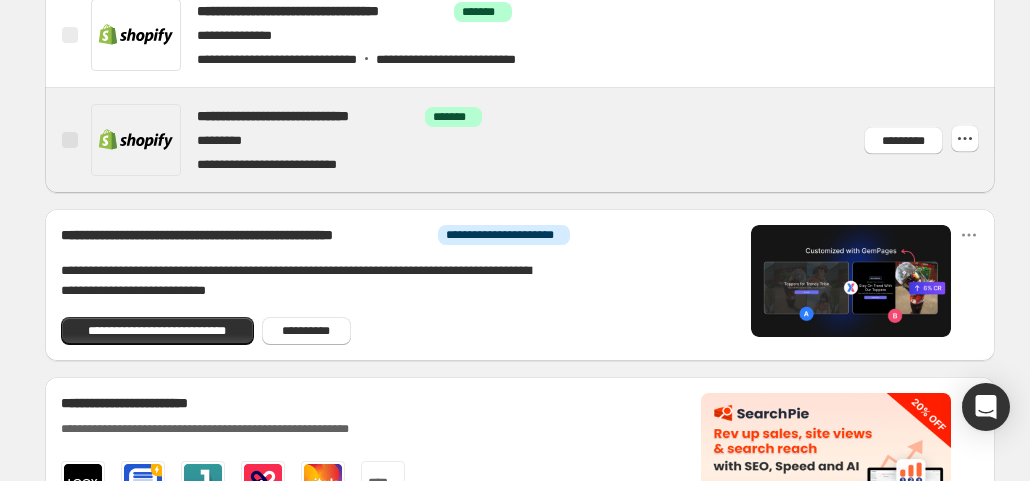 scroll, scrollTop: 1256, scrollLeft: 0, axis: vertical 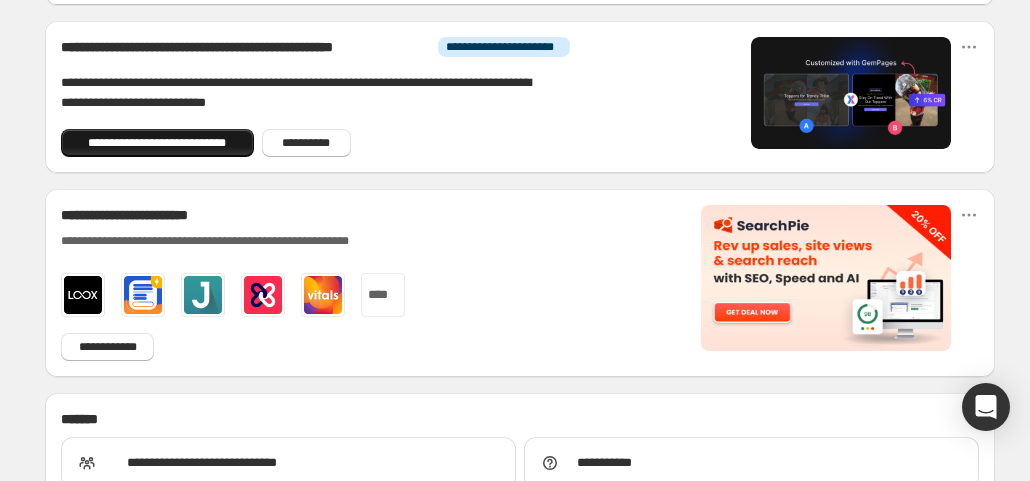 click on "**********" at bounding box center (157, 143) 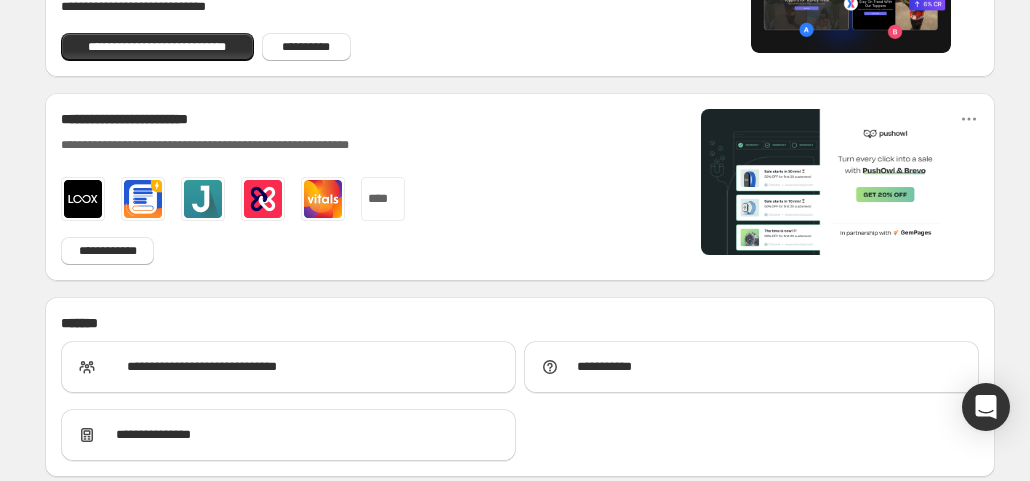 scroll, scrollTop: 1386, scrollLeft: 0, axis: vertical 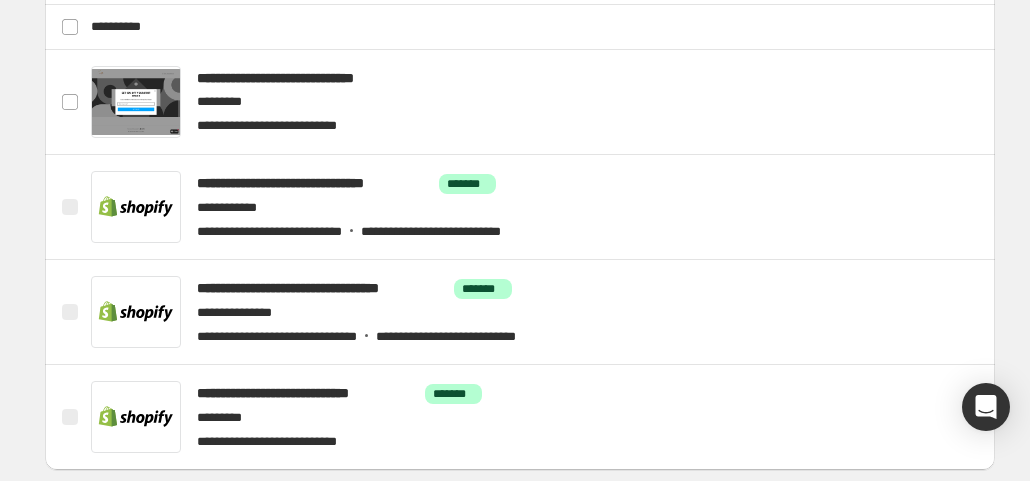 click on "**********" at bounding box center [522, 27] 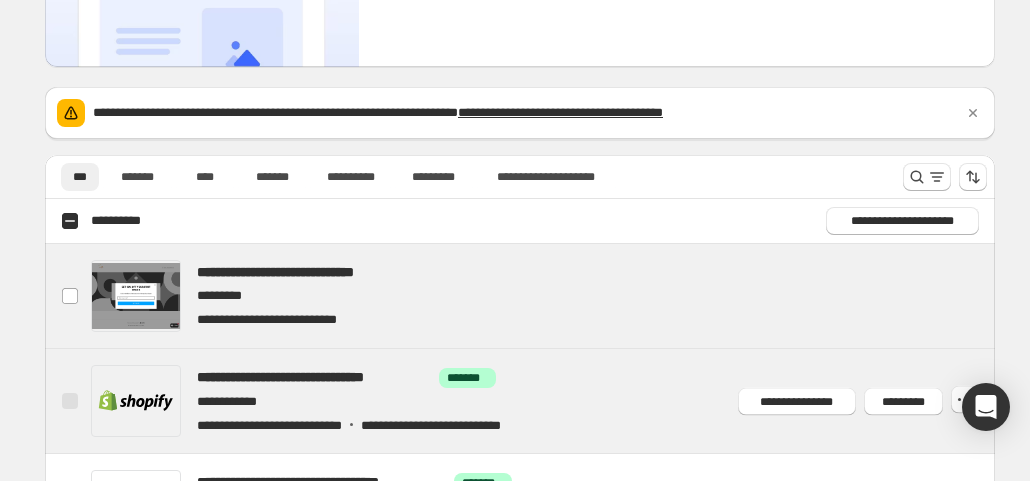 scroll, scrollTop: 33, scrollLeft: 0, axis: vertical 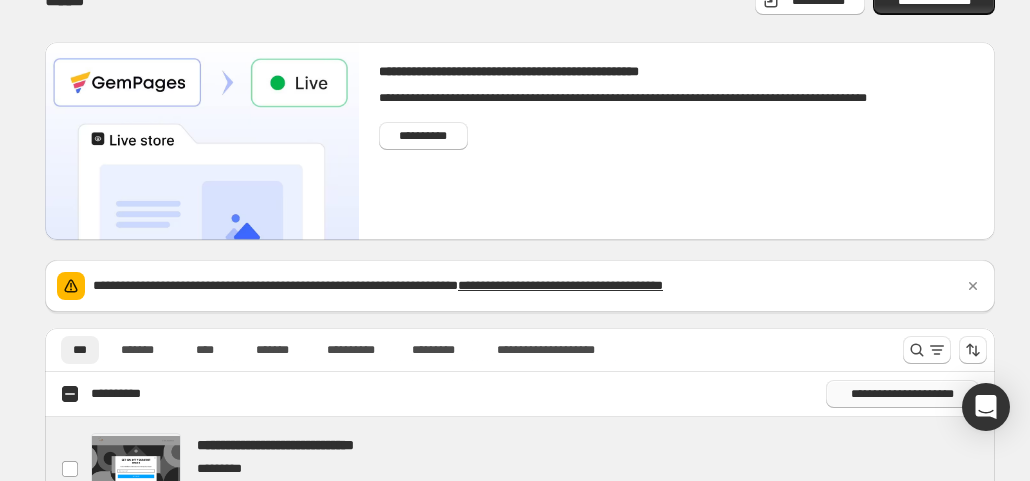 click on "**********" at bounding box center (902, 394) 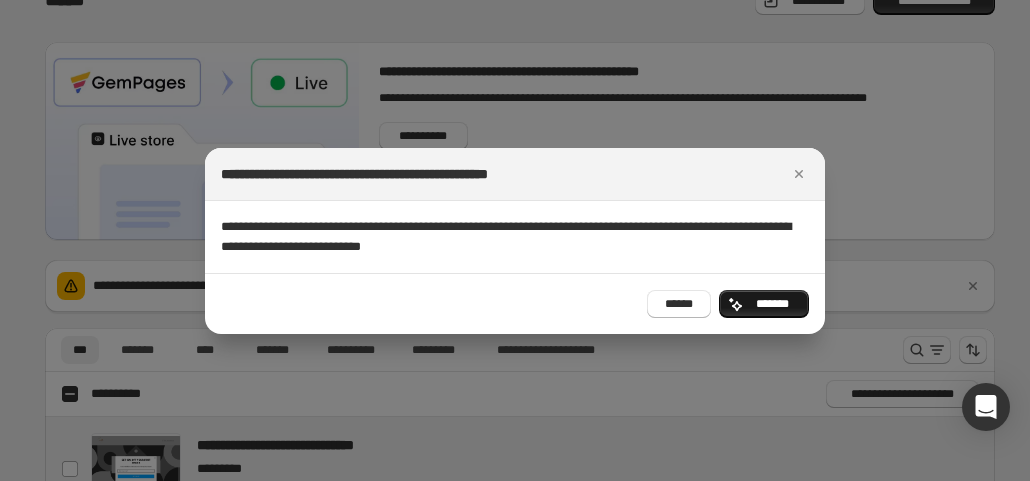 click on "*******" at bounding box center (772, 304) 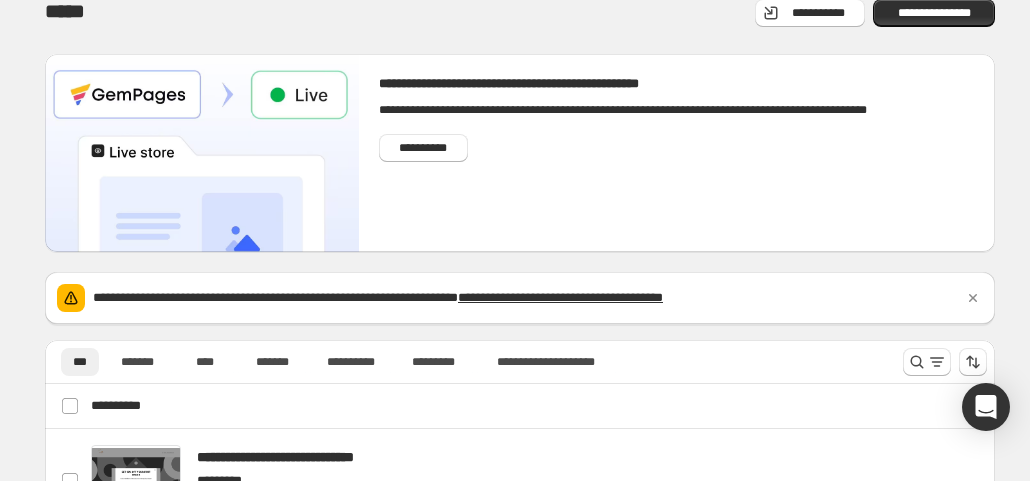 scroll, scrollTop: 0, scrollLeft: 0, axis: both 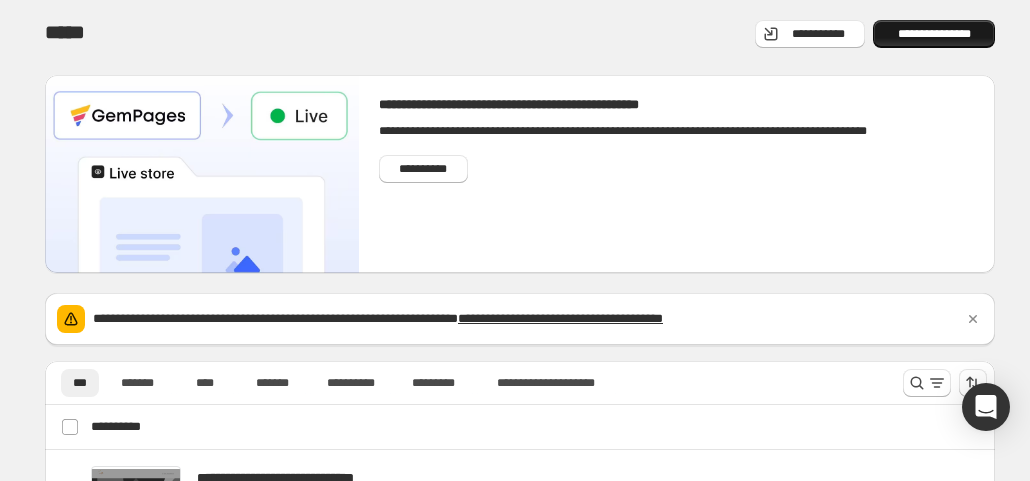 click on "**********" at bounding box center (934, 34) 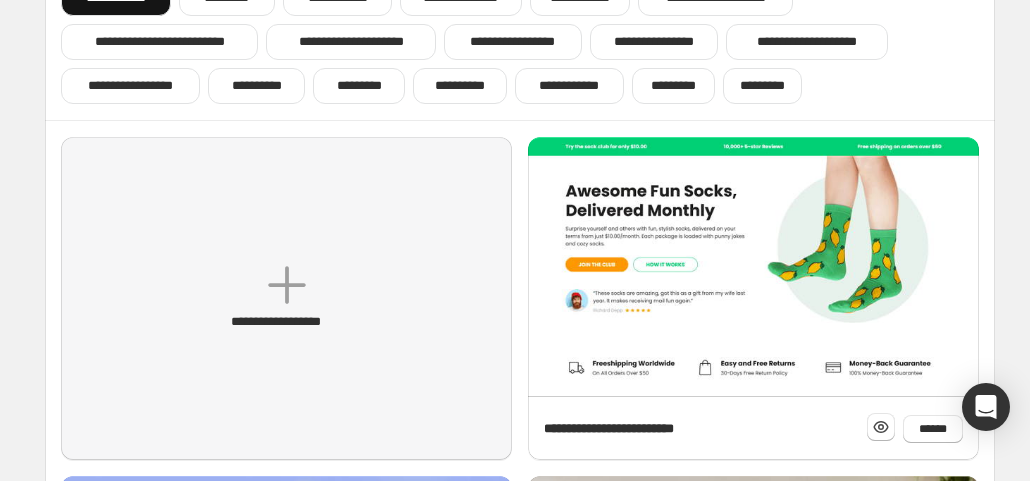 scroll, scrollTop: 200, scrollLeft: 0, axis: vertical 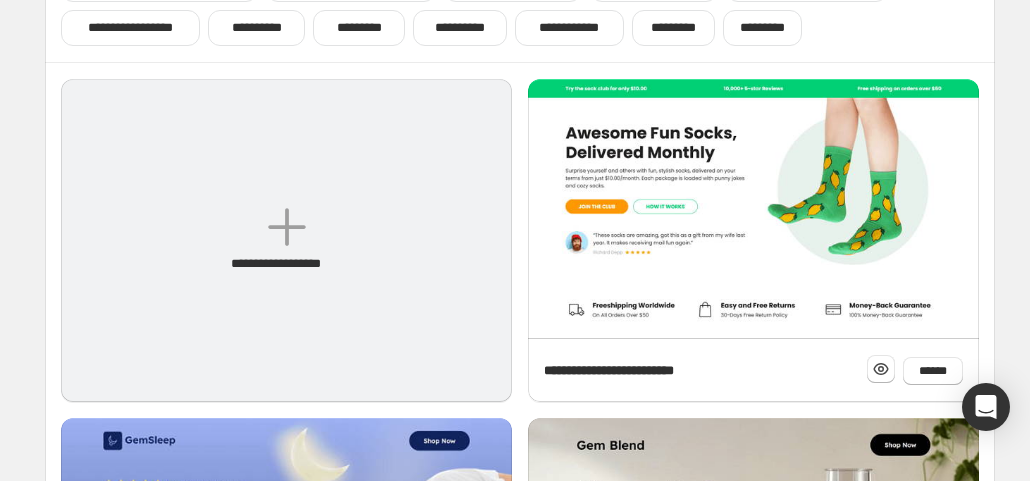 click 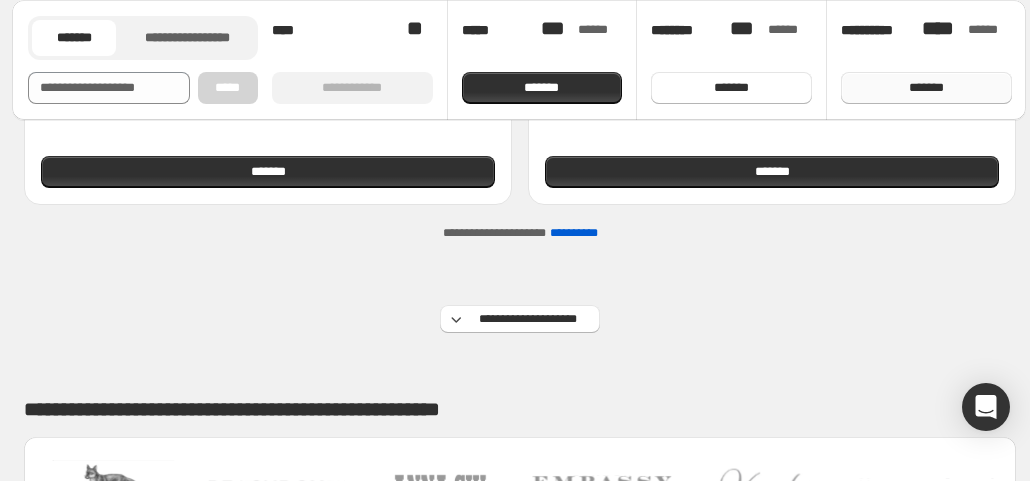 scroll, scrollTop: 800, scrollLeft: 0, axis: vertical 